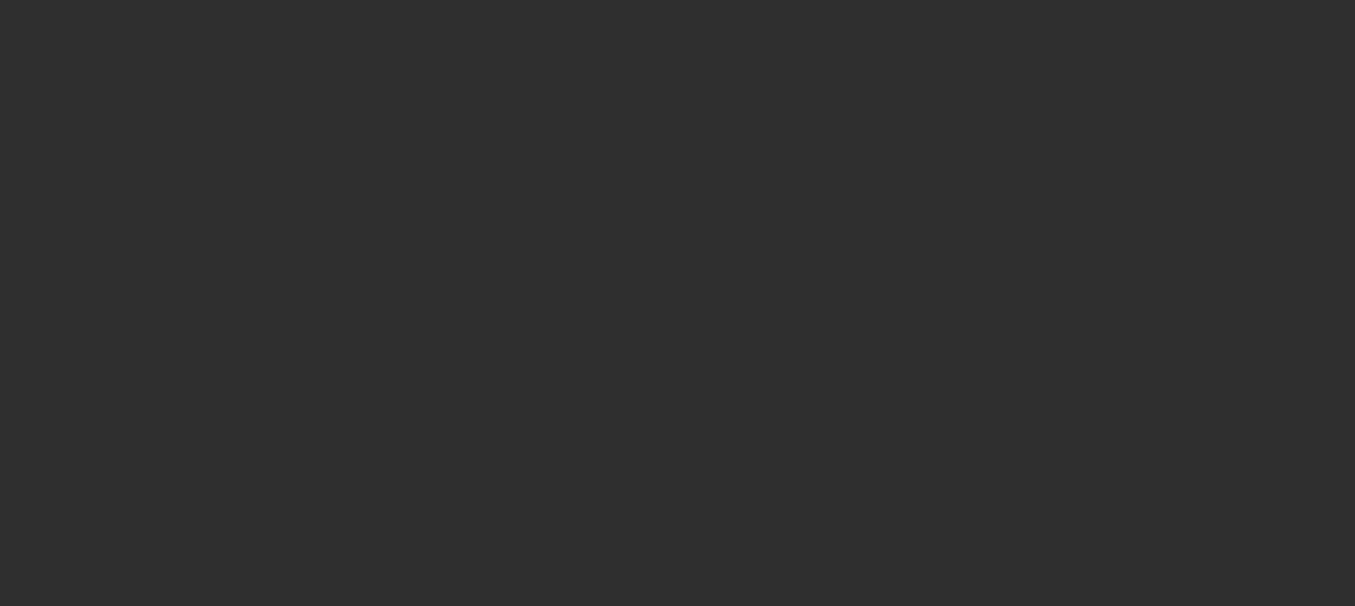 scroll, scrollTop: 0, scrollLeft: 0, axis: both 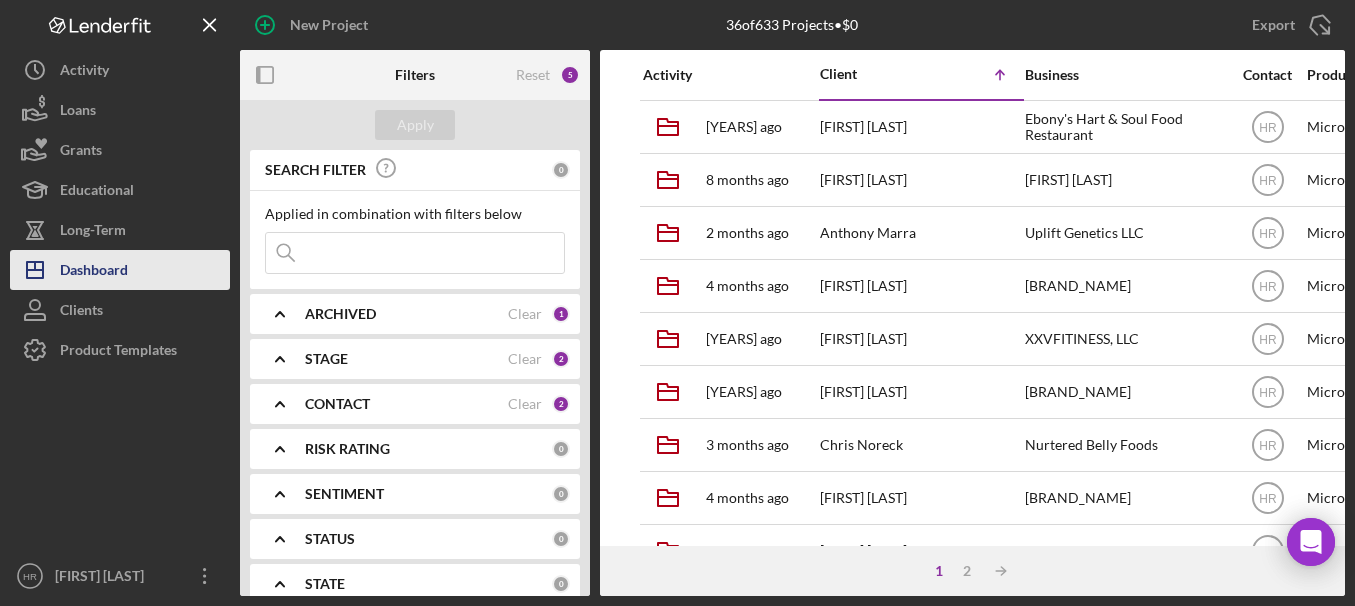 click on "Dashboard" at bounding box center [94, 272] 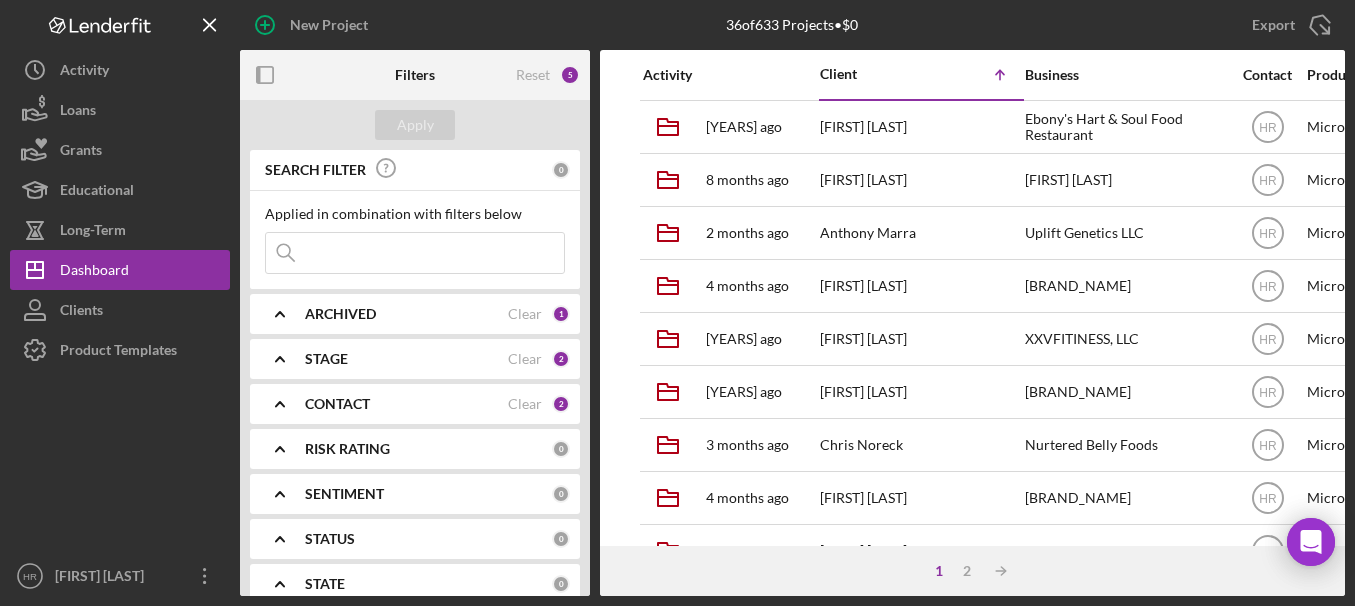 click on "STAGE" at bounding box center [406, 359] 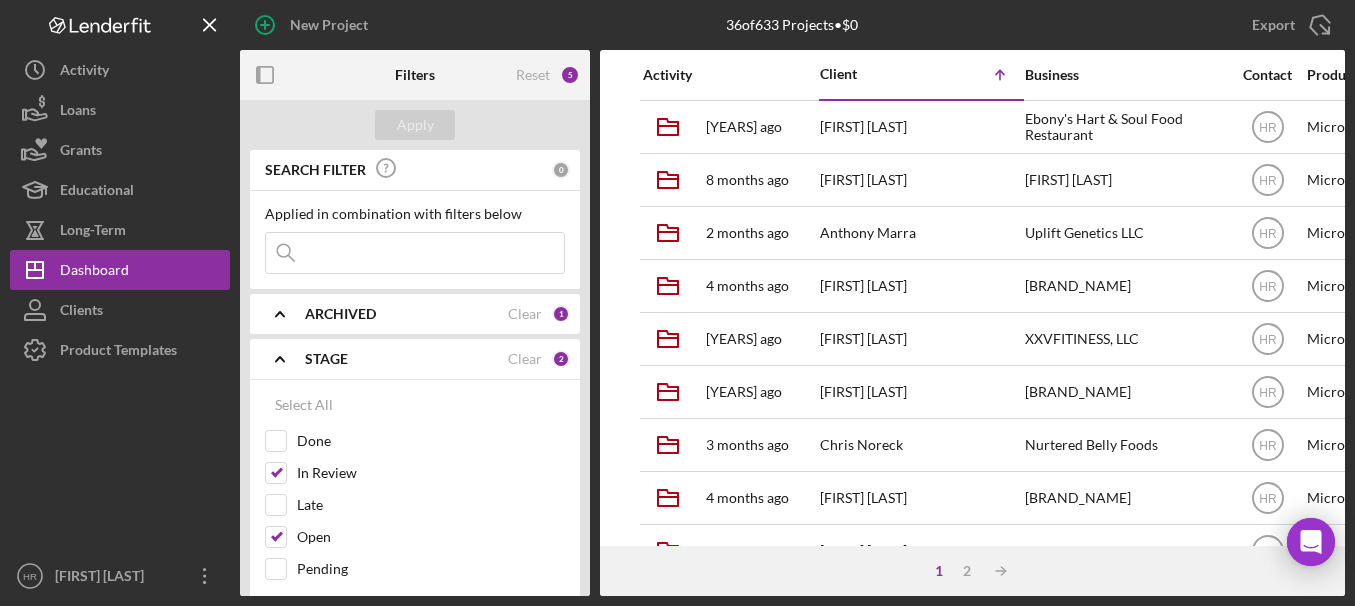 click on "ARCHIVED" at bounding box center (406, 314) 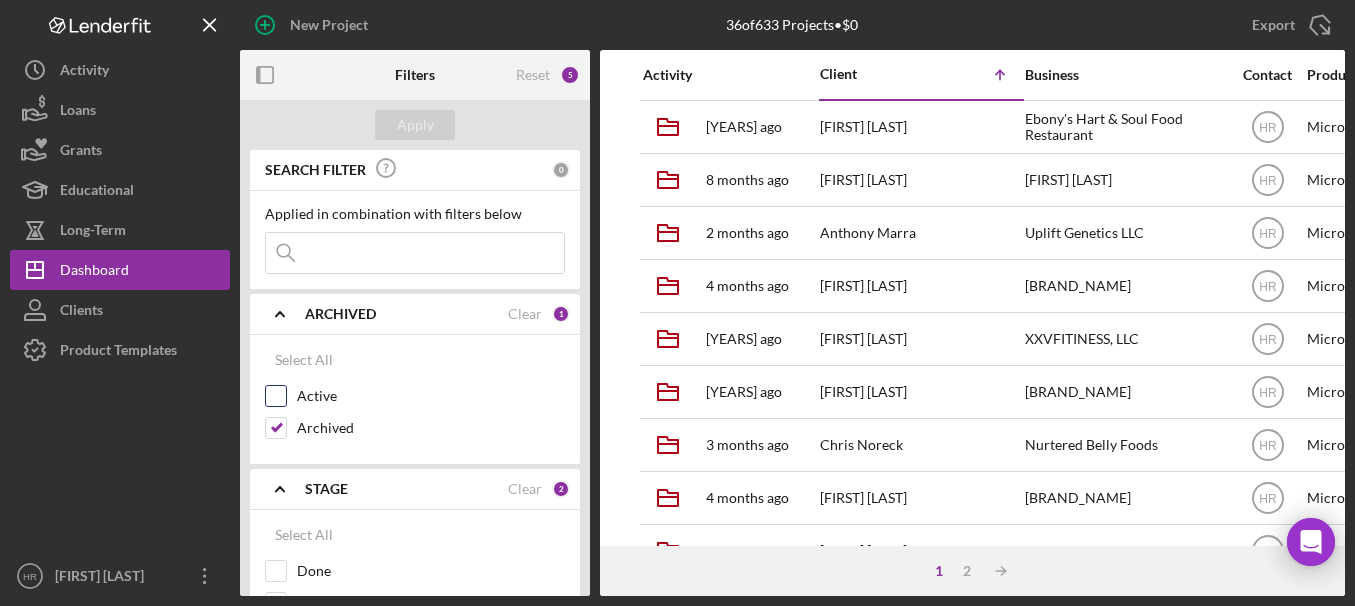 click on "Active" at bounding box center (276, 396) 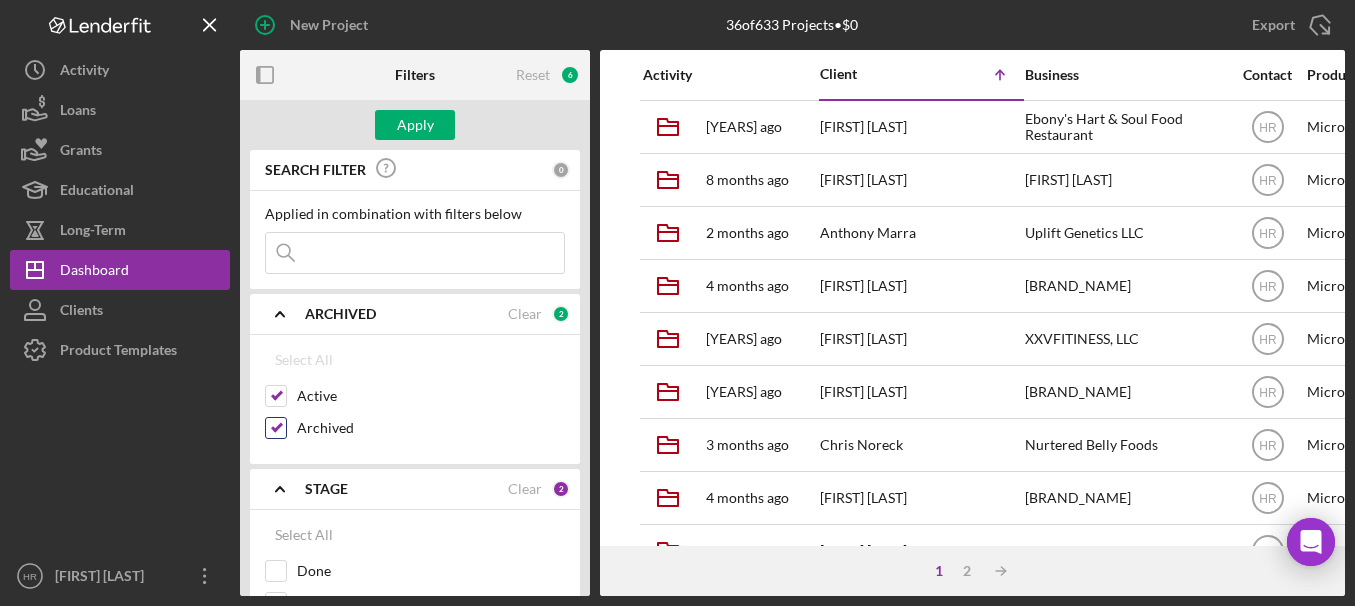 click on "Archived" at bounding box center [276, 428] 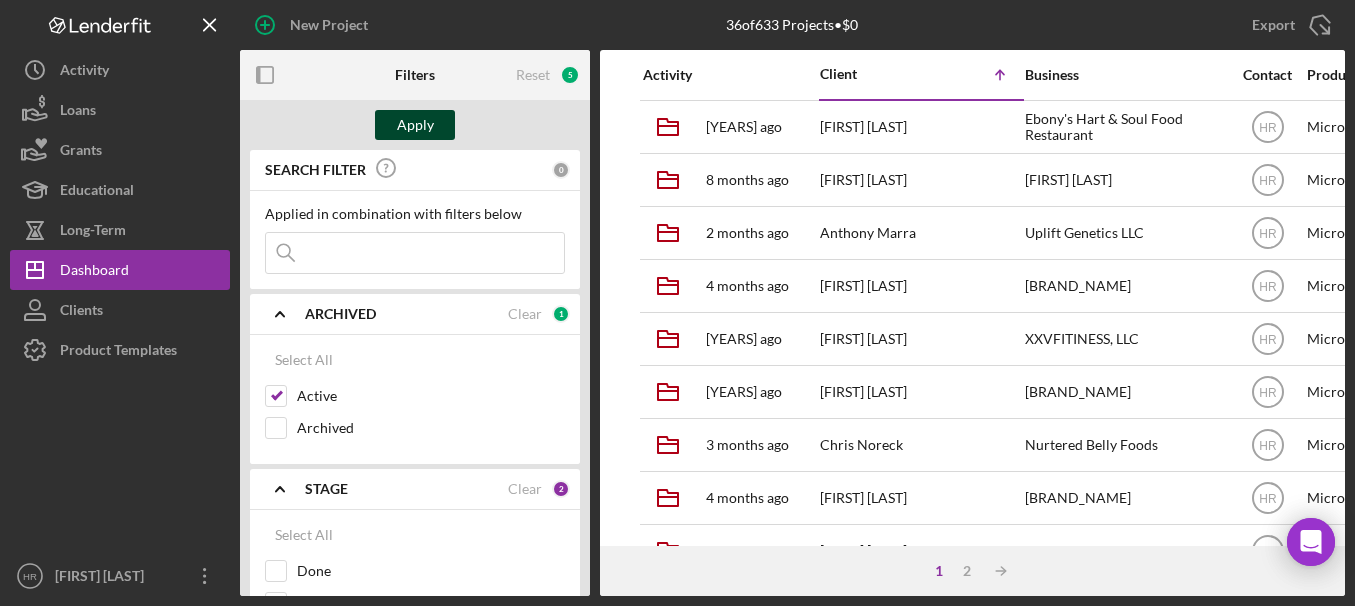 click on "Apply" at bounding box center (415, 125) 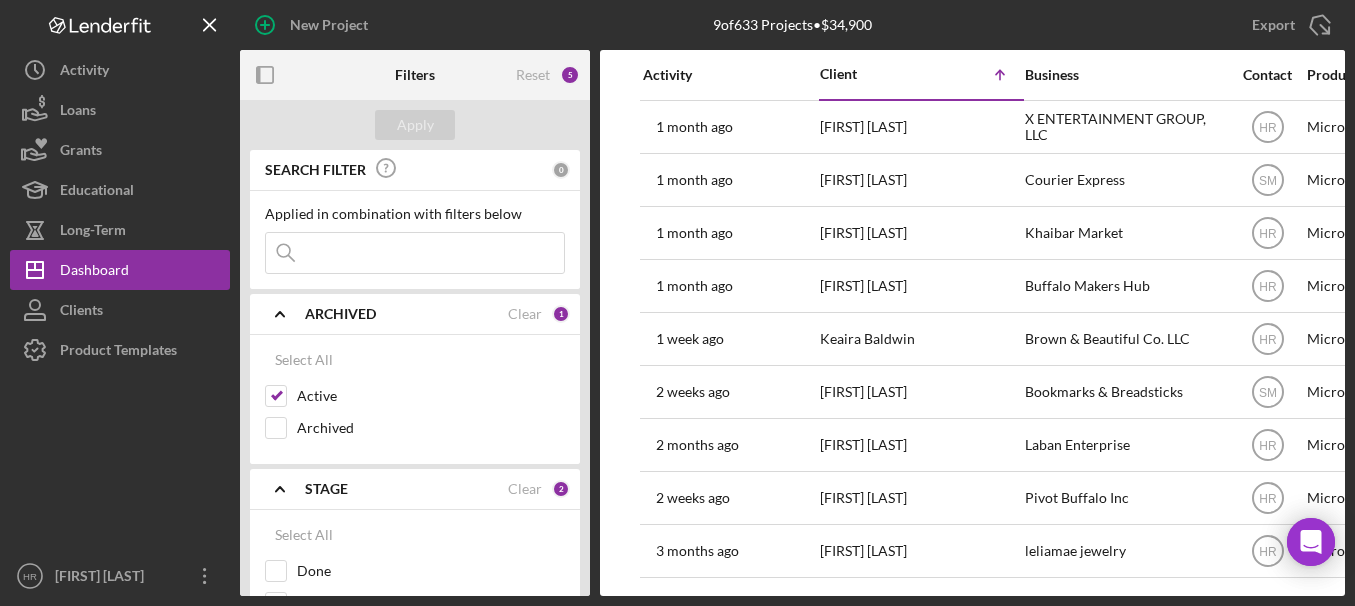 click on "SEARCH FILTER 0 Applied in combination with filters below Icon/Menu Close Icon/Expander ARCHIVED Clear 1 Select All Active Archived Icon/Expander STAGE Clear 2 Select All Done In Review Late Open Pending Icon/Expander CONTACT Clear 2 Icon/Expander RISK RATING 0 Icon/Expander SENTIMENT 0 Icon/Expander STATUS 0 Icon/Expander STATE 0 Icon/Expander PRODUCT 0 Icon/Expander AMOUNT 0 Icon/Expander START DATE 0 Icon/Expander RESOLVED 0 Icon/Expander RESOLUTION 0 Icon/Expander CLOSING DATE 0 Icon/Expander LATEST ACTIVITY 0" at bounding box center [415, 373] 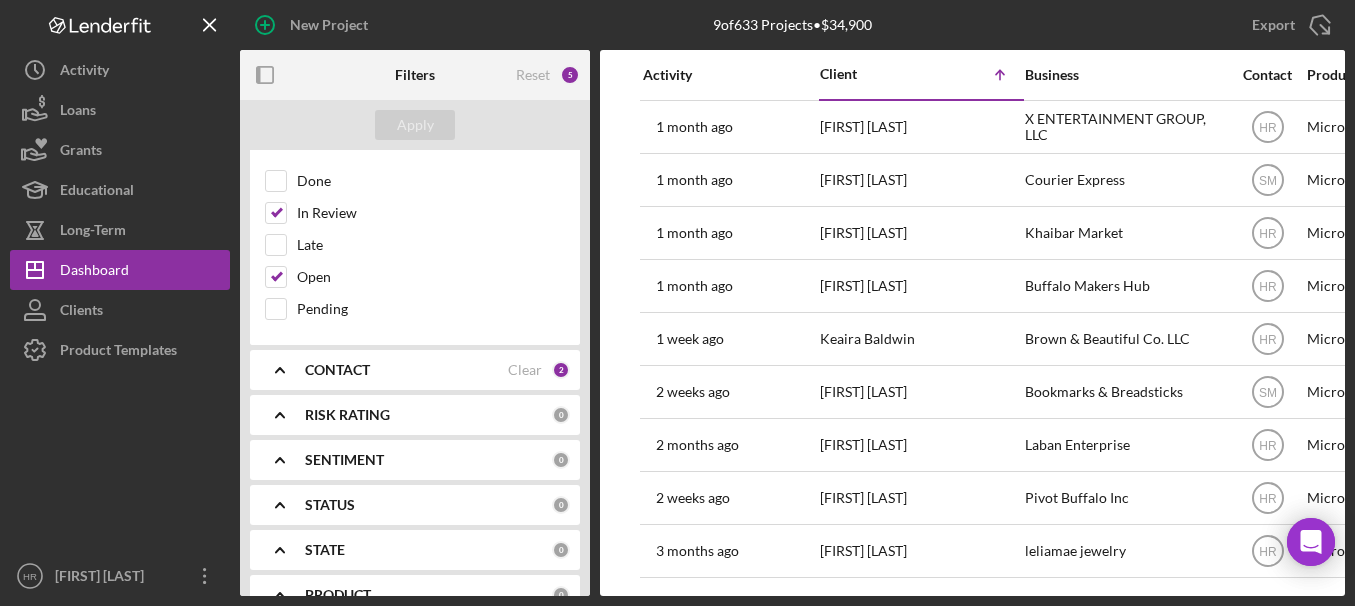 click on "CONTACT" at bounding box center [406, 370] 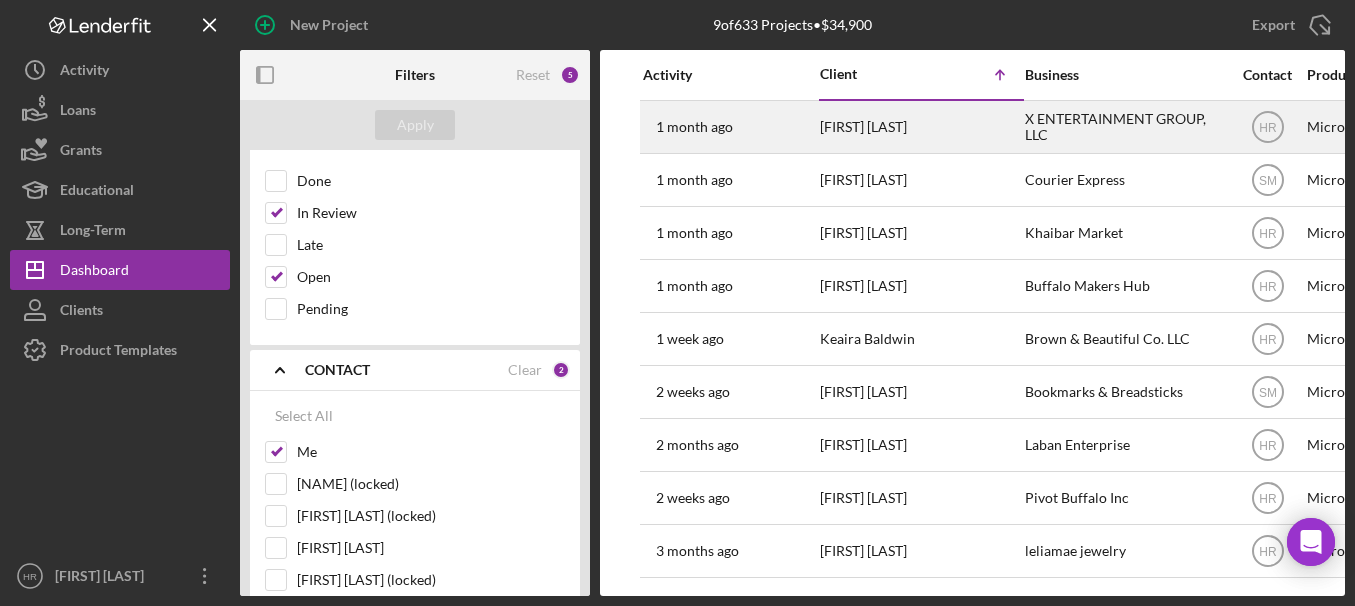 click on "[FIRST] [LAST]" at bounding box center [920, 127] 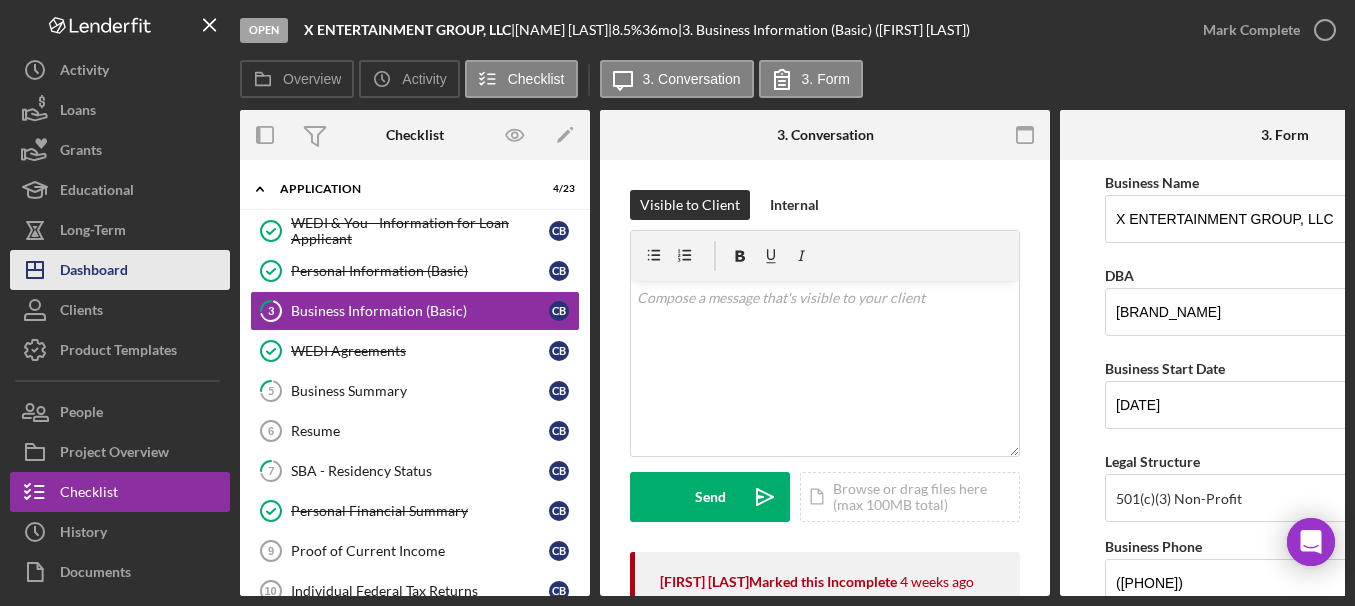 click on "Dashboard" at bounding box center [94, 272] 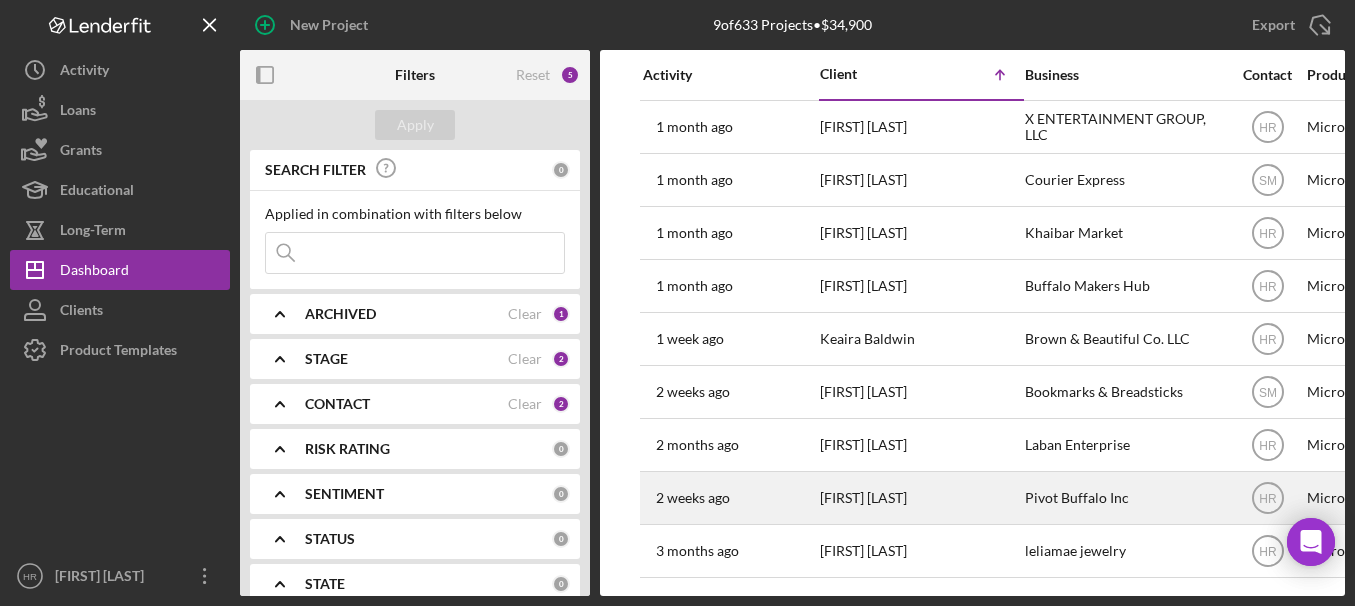 click on "Pivot Buffalo Inc" at bounding box center (1125, 498) 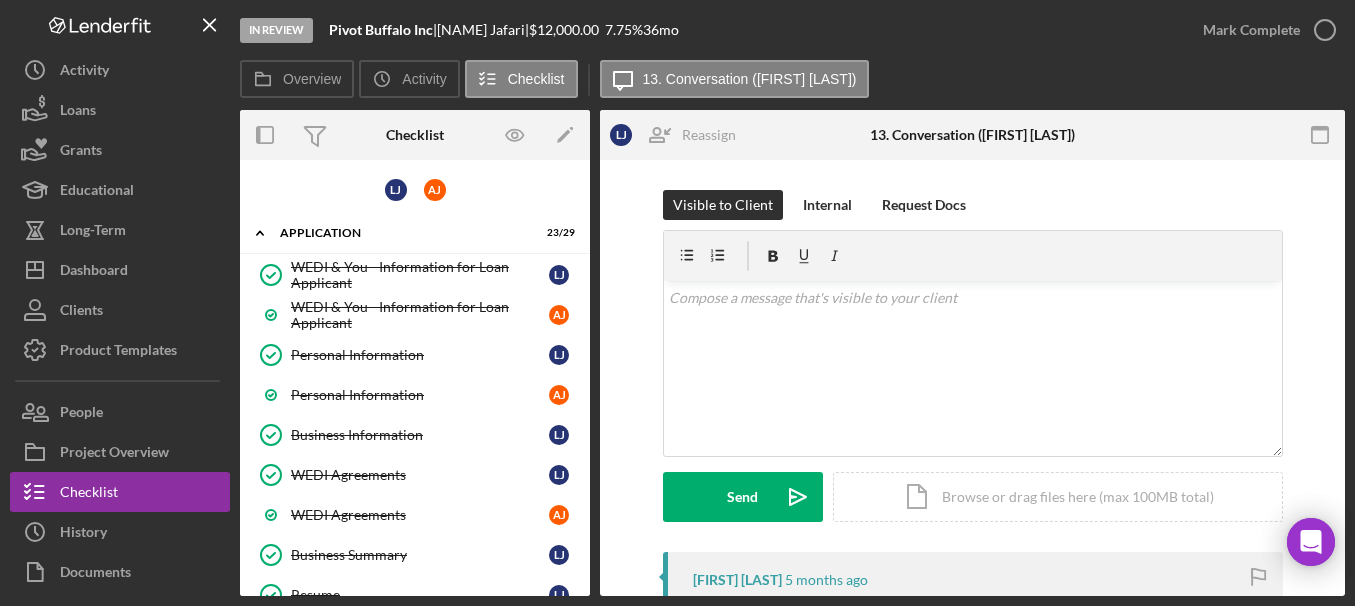 scroll, scrollTop: 657, scrollLeft: 0, axis: vertical 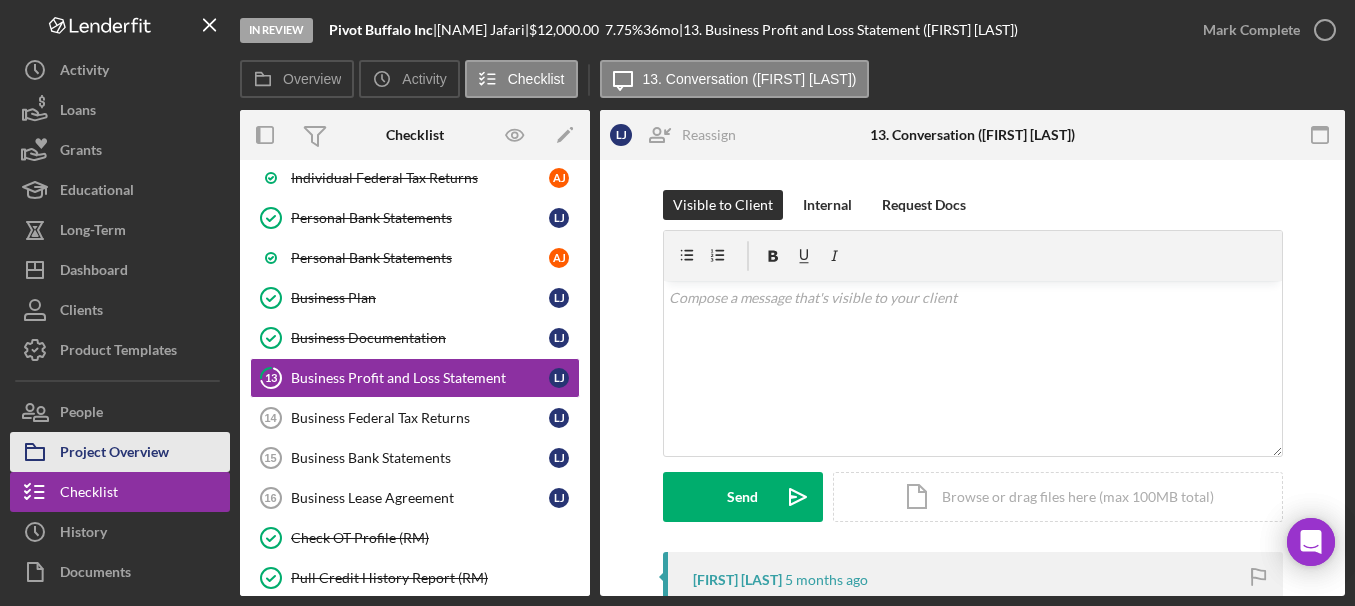 click on "Project Overview" at bounding box center (120, 452) 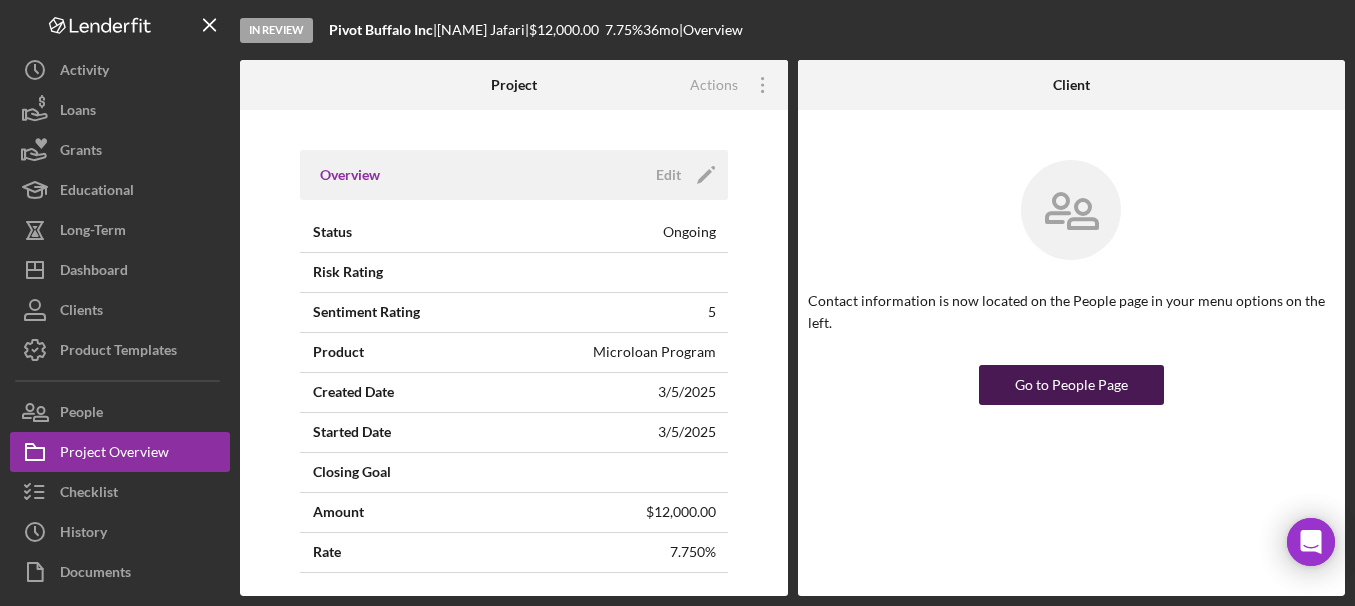 click on "Go to People Page" at bounding box center [1071, 385] 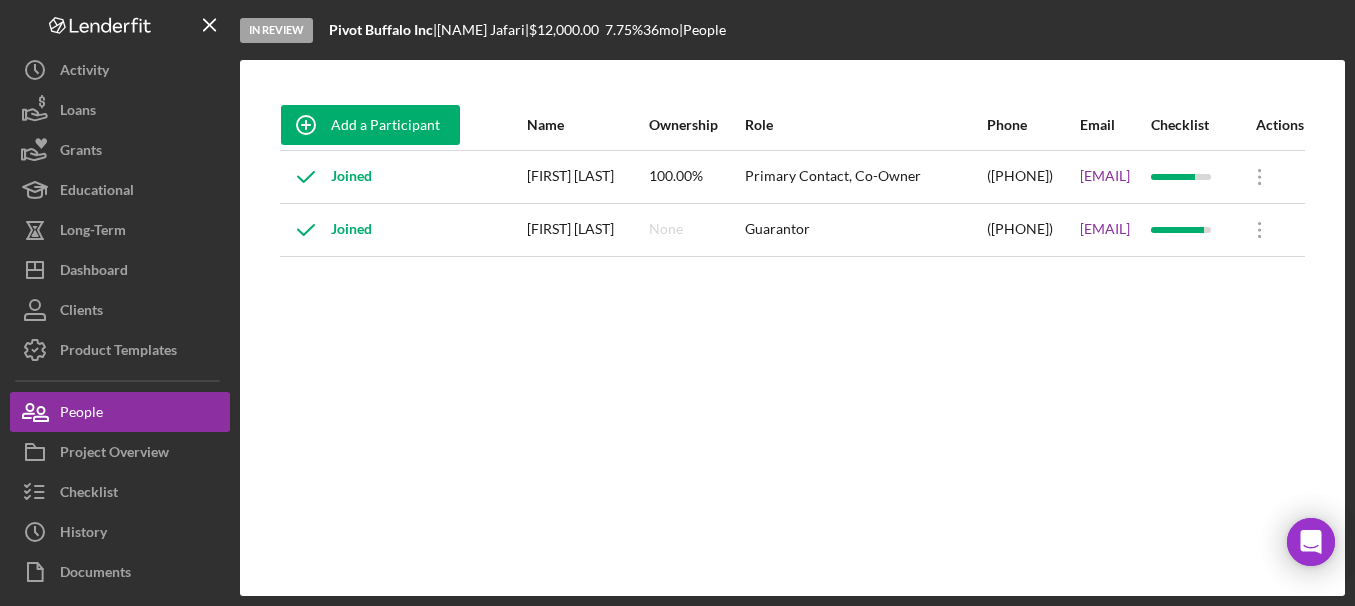 click on "Add a Participant Name Ownership Role Phone Email Checklist Actions Joined [FIRST] [LAST] 100.00% Primary Contact, Co-Owner ([PHONE]) [EMAIL] Icon/Overflow Icon/Edit Edit Joined [FIRST] [LAST] None Guarantor ([PHONE]) [EMAIL] Icon/Overflow Icon/Edit Edit Make Primary Contact" at bounding box center (792, 328) 